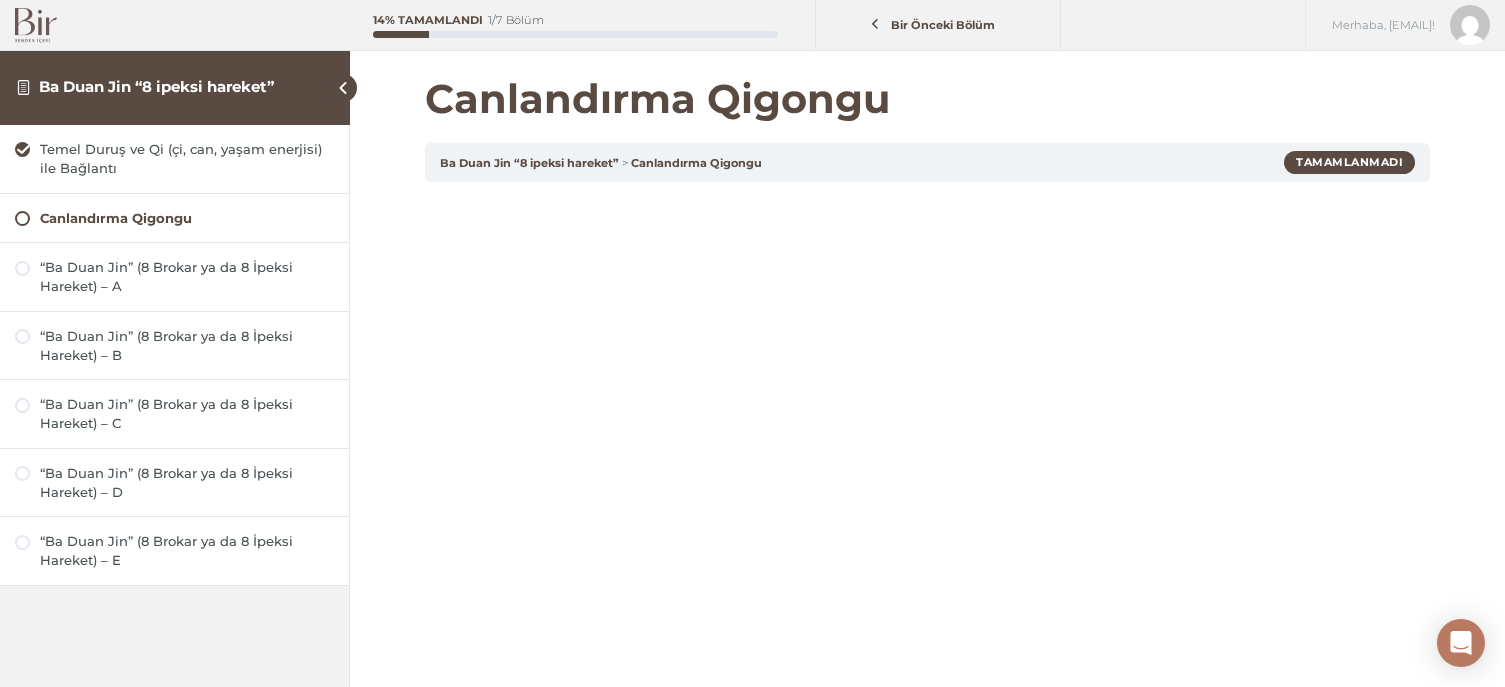 scroll, scrollTop: 0, scrollLeft: 0, axis: both 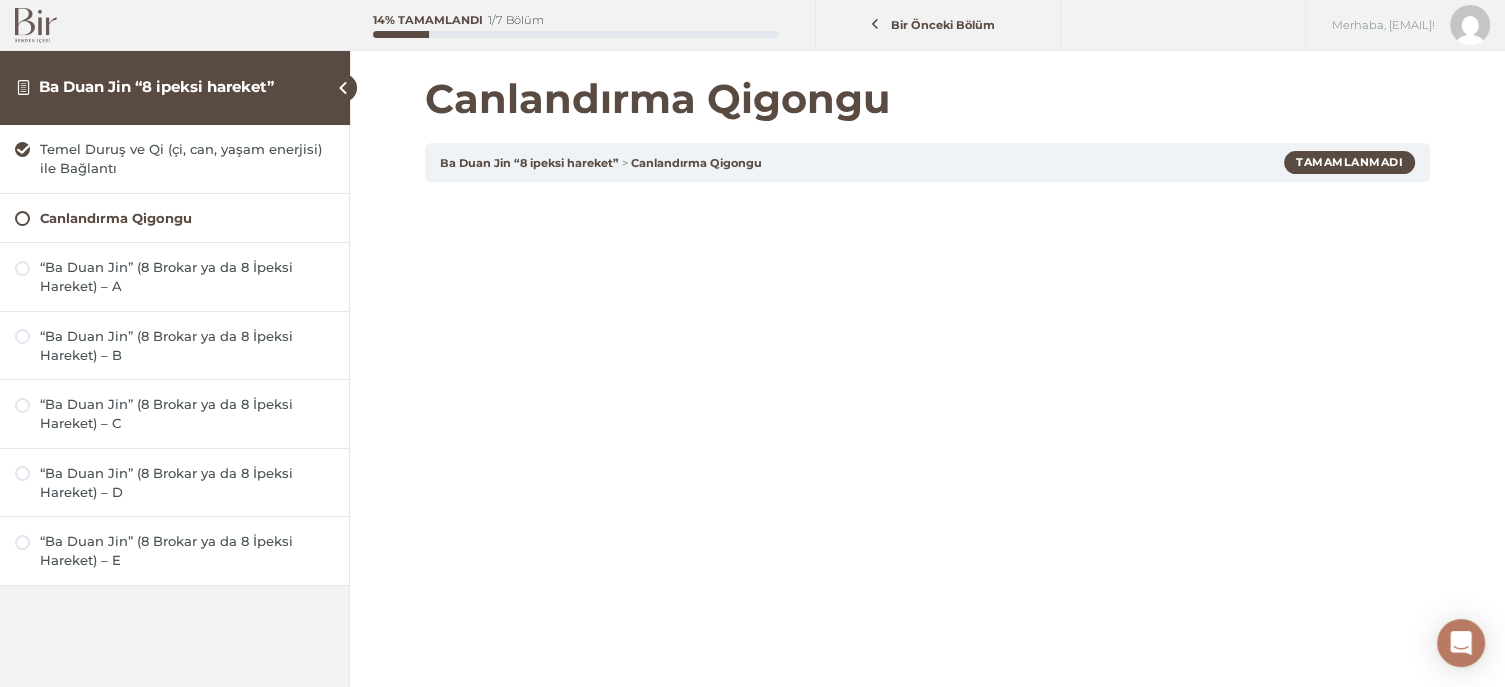 click at bounding box center [36, 25] 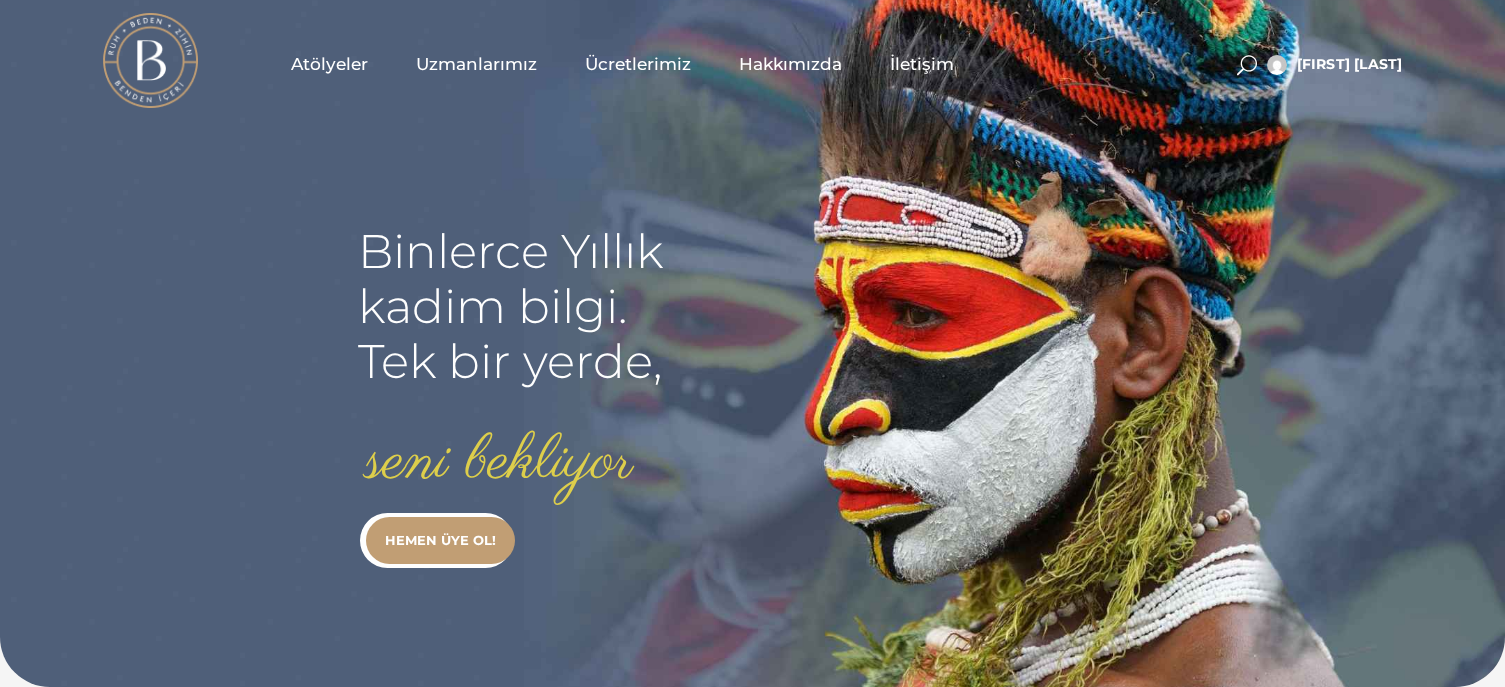 scroll, scrollTop: 0, scrollLeft: 0, axis: both 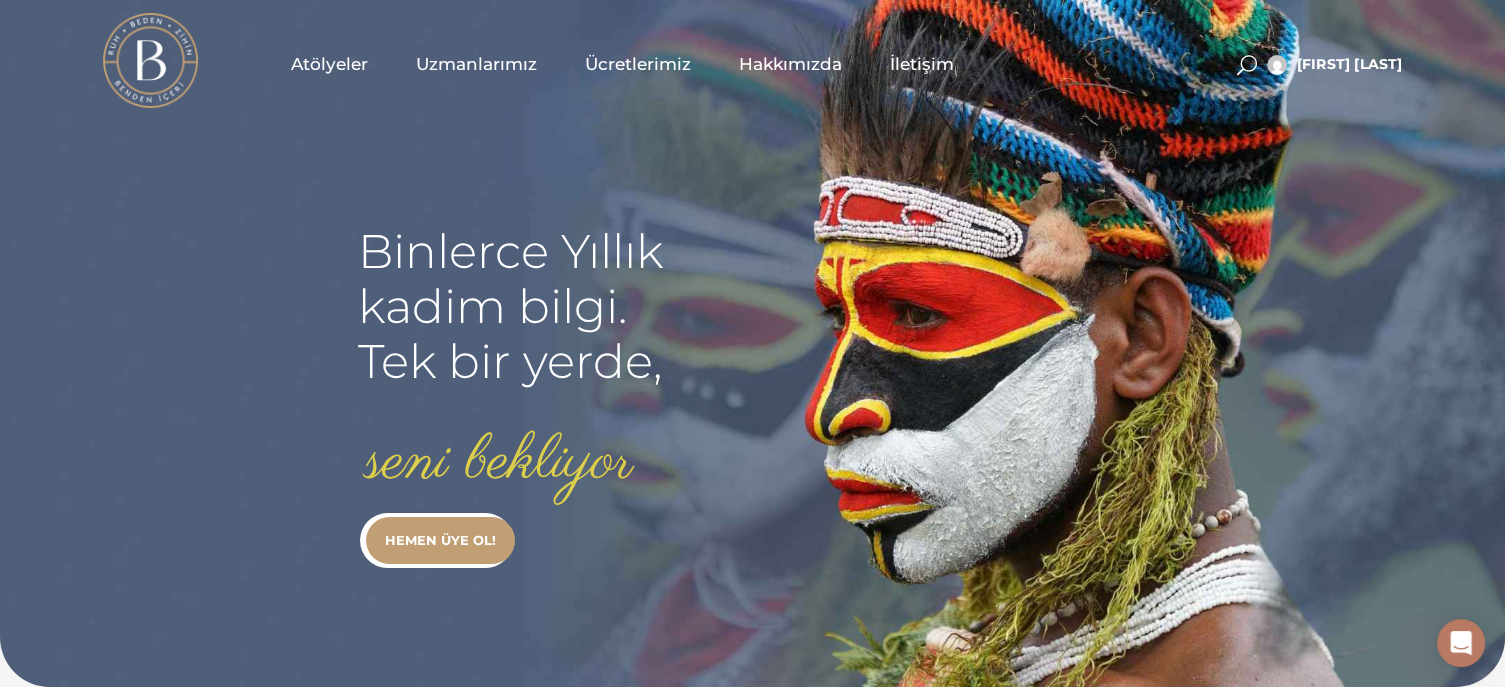click on "Atölyeler" at bounding box center [329, 64] 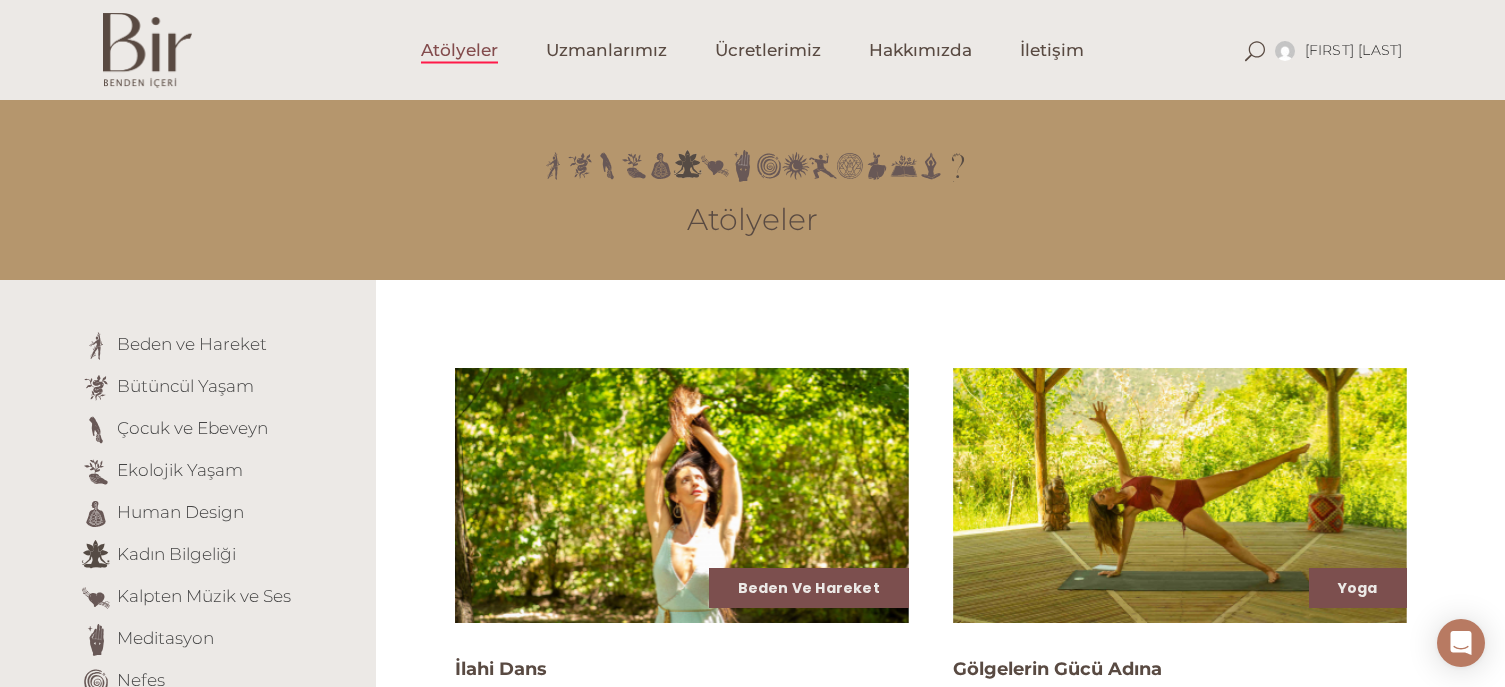 scroll, scrollTop: 0, scrollLeft: 0, axis: both 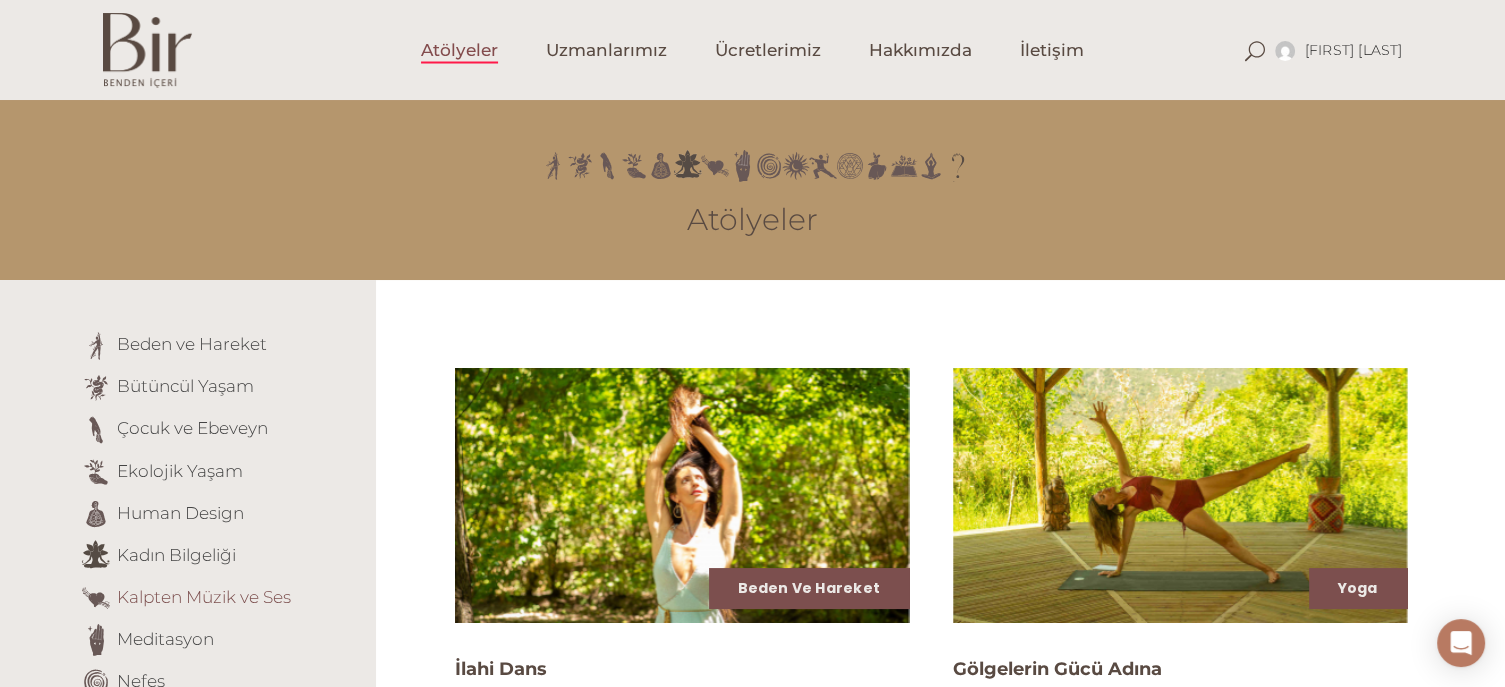 click on "Kalpten Müzik ve Ses" at bounding box center (204, 596) 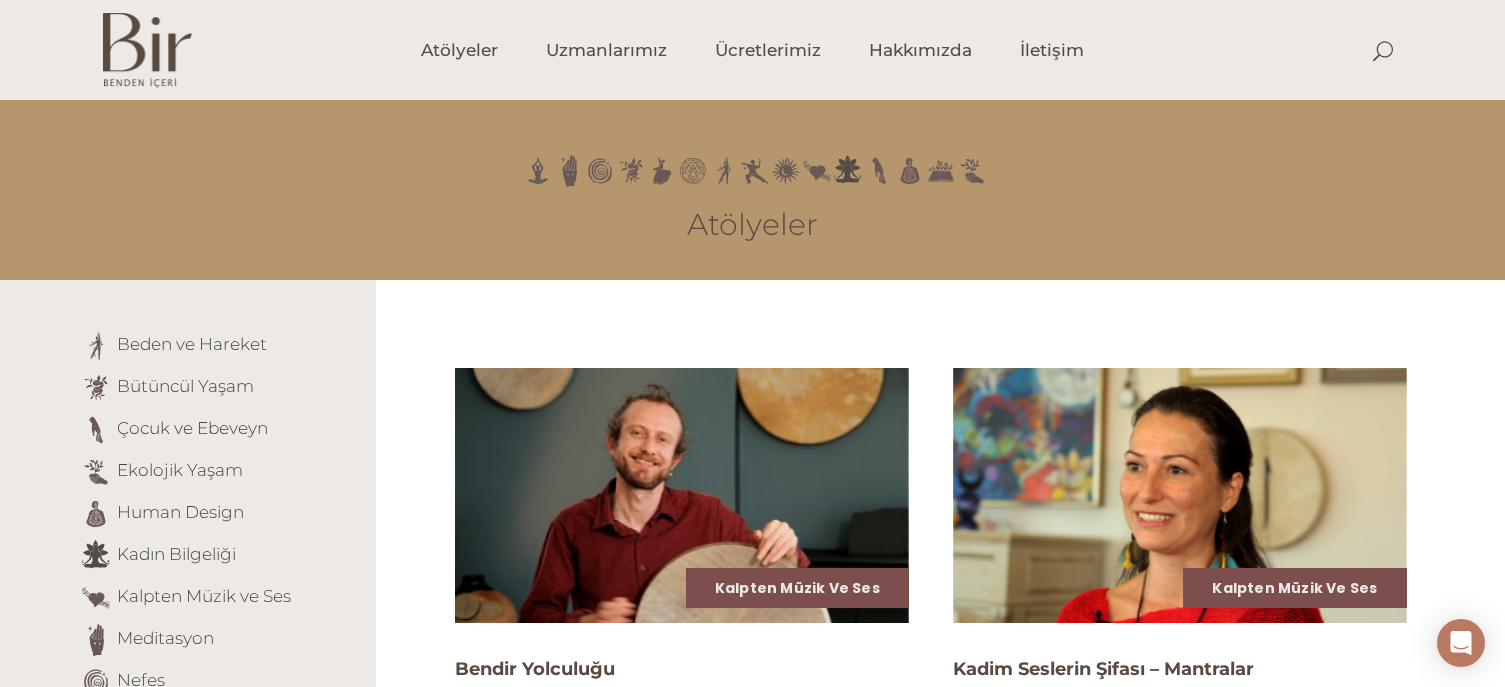 scroll, scrollTop: 0, scrollLeft: 0, axis: both 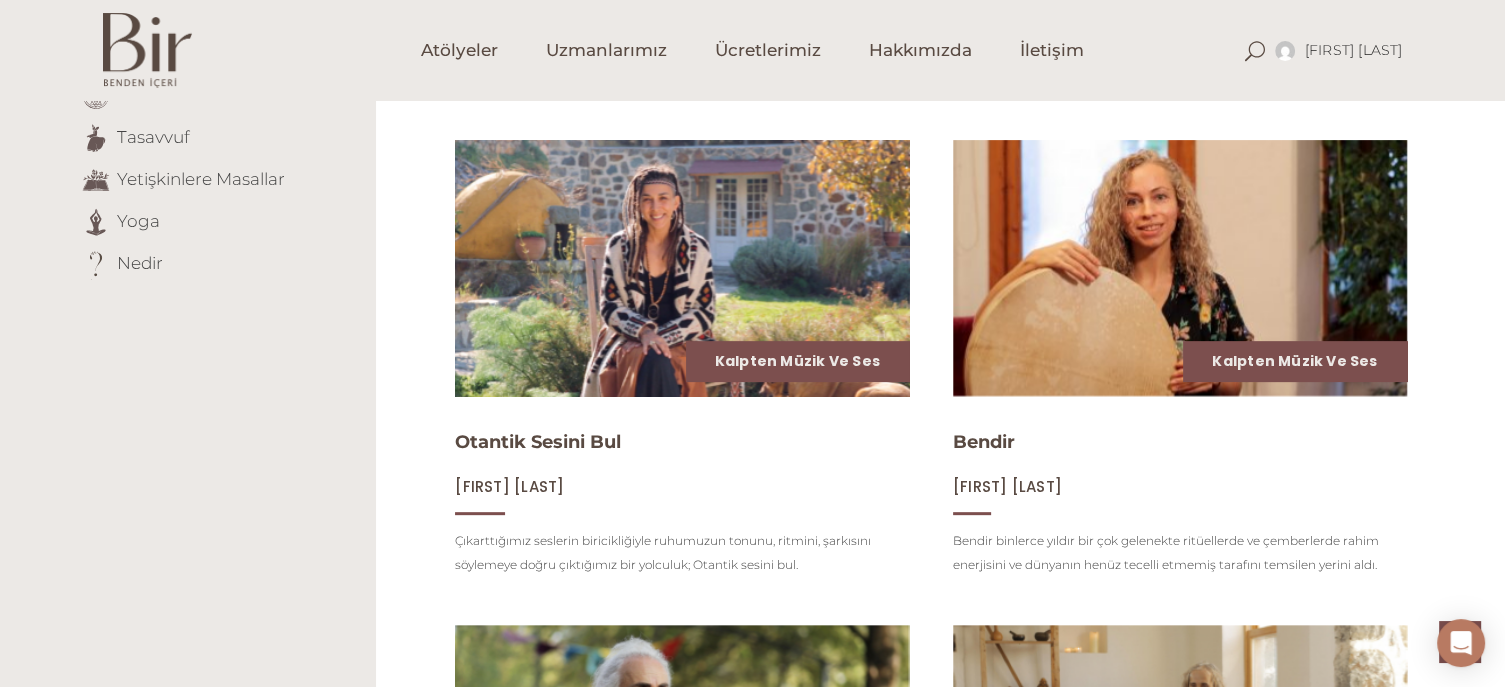 click at bounding box center (681, 268) 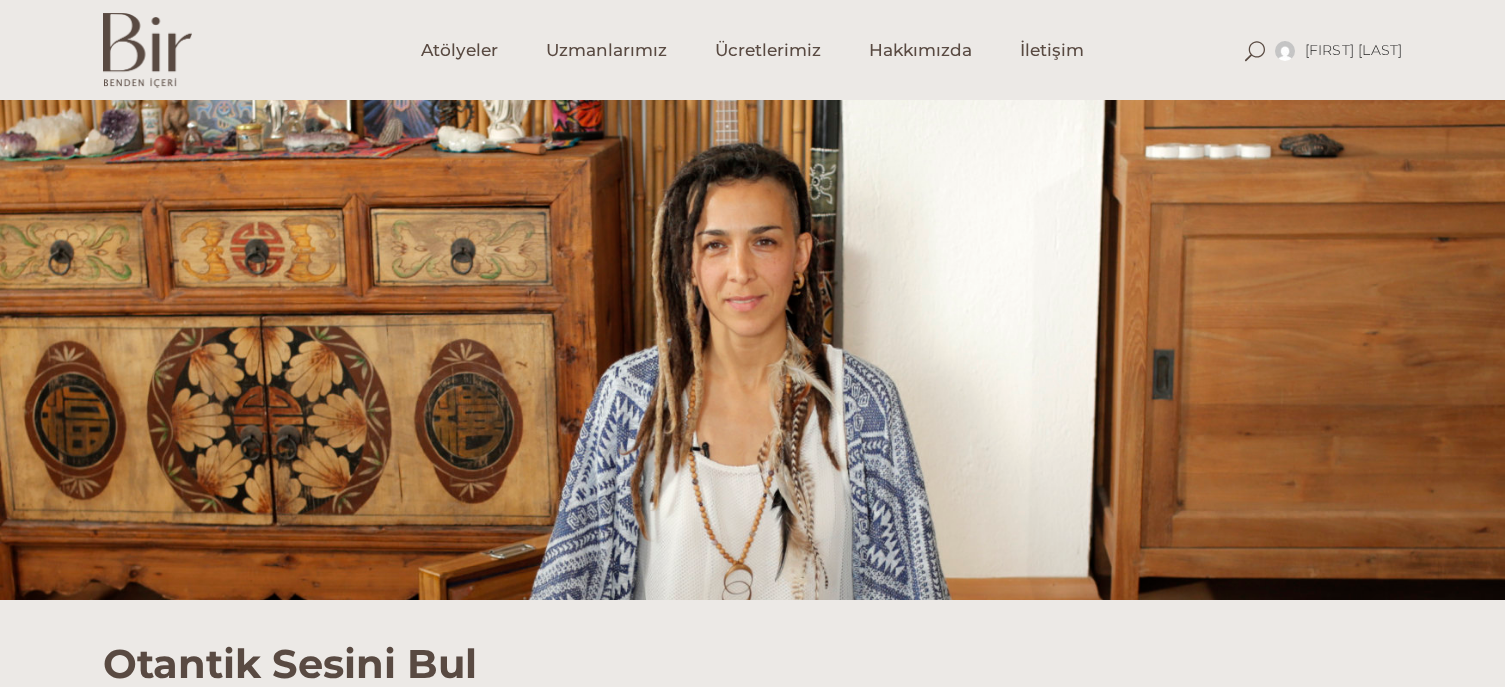 scroll, scrollTop: 0, scrollLeft: 0, axis: both 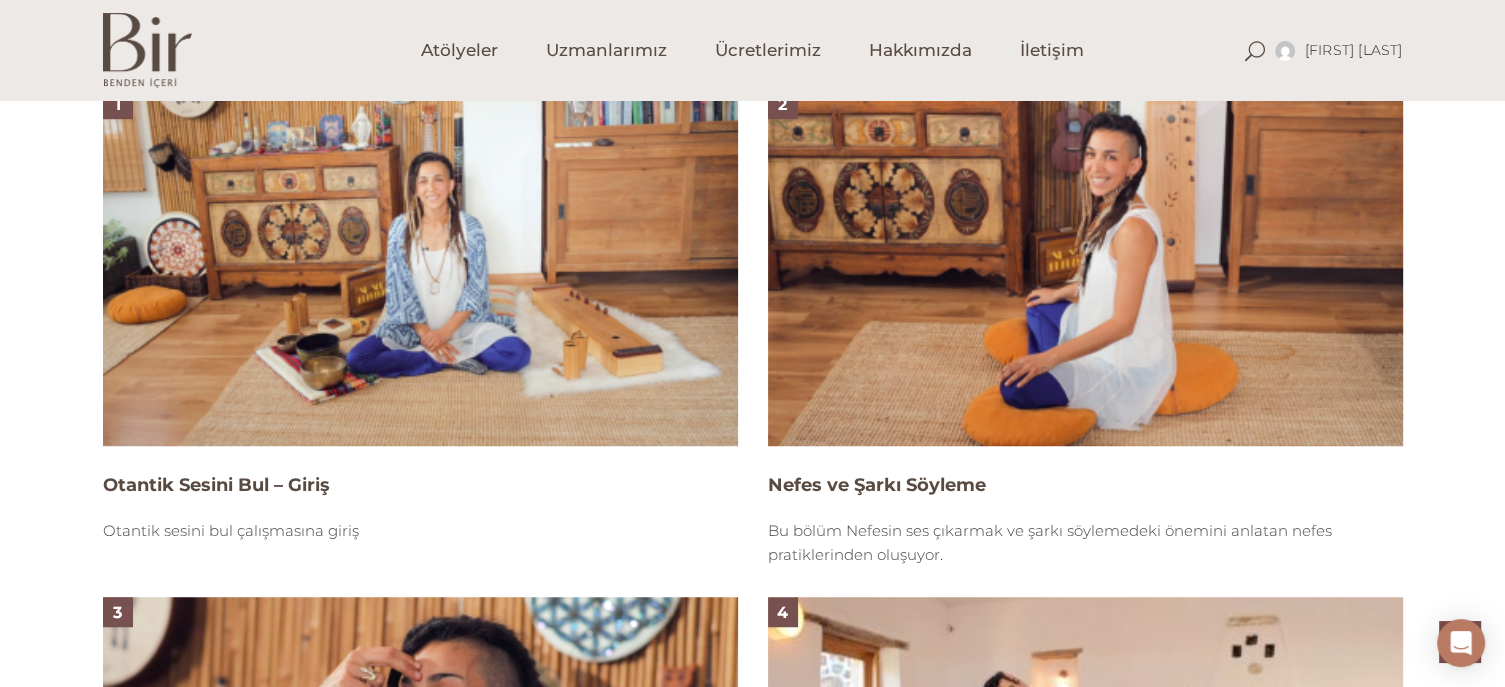 click at bounding box center [1085, 267] 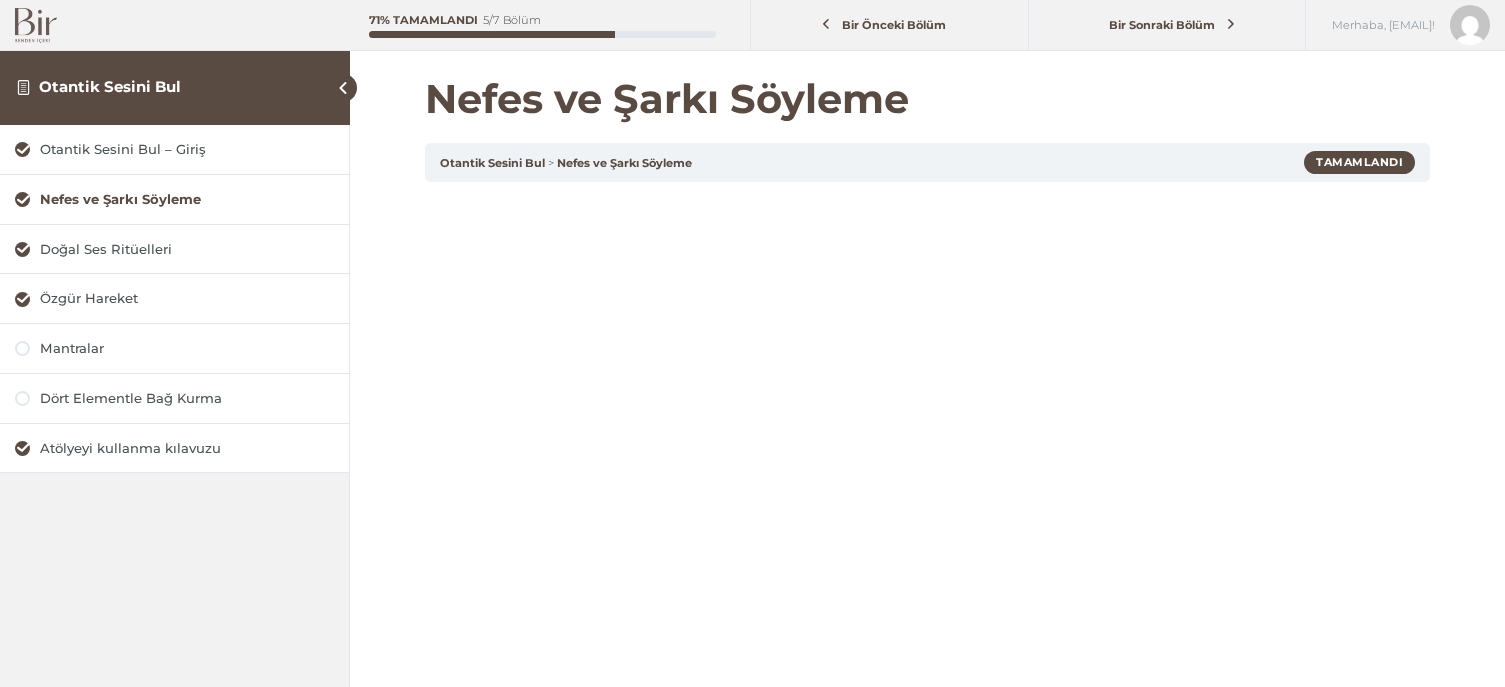 scroll, scrollTop: 0, scrollLeft: 0, axis: both 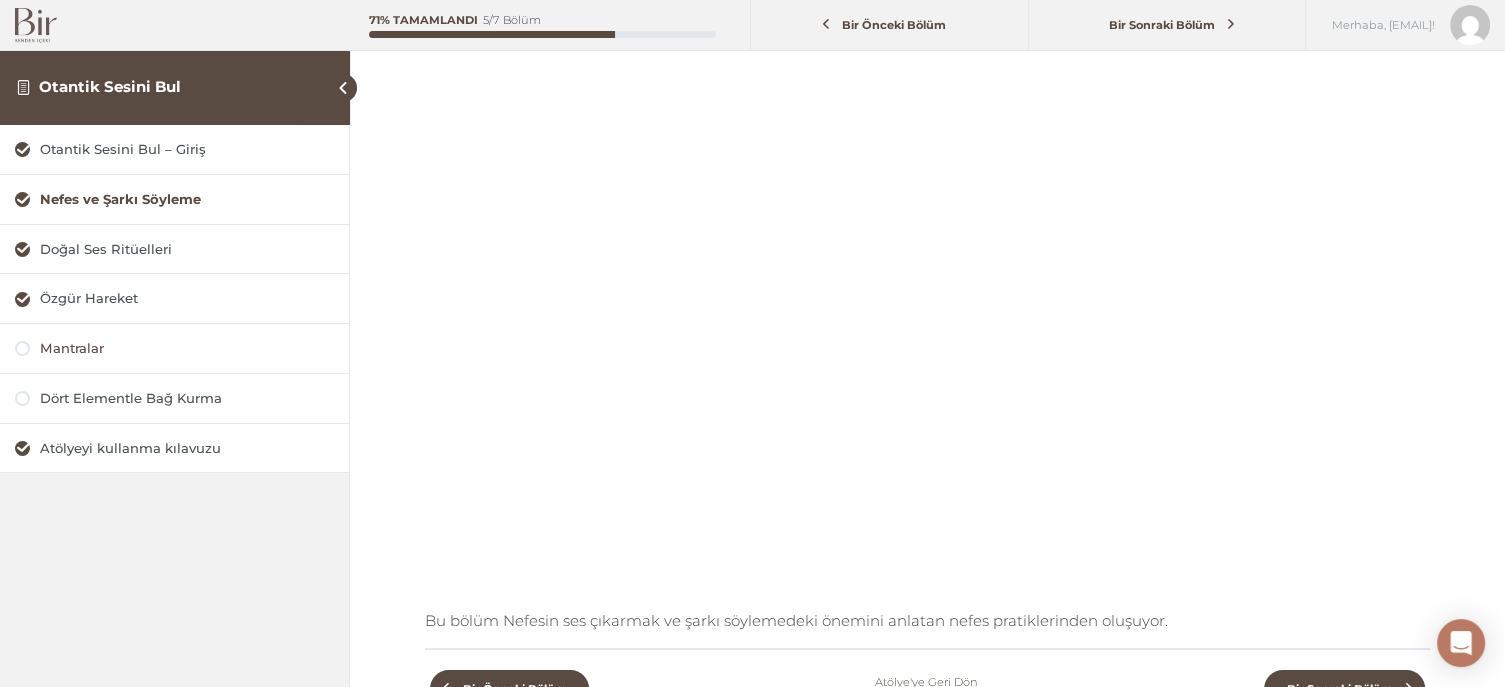 click on "Mantralar" at bounding box center (187, 348) 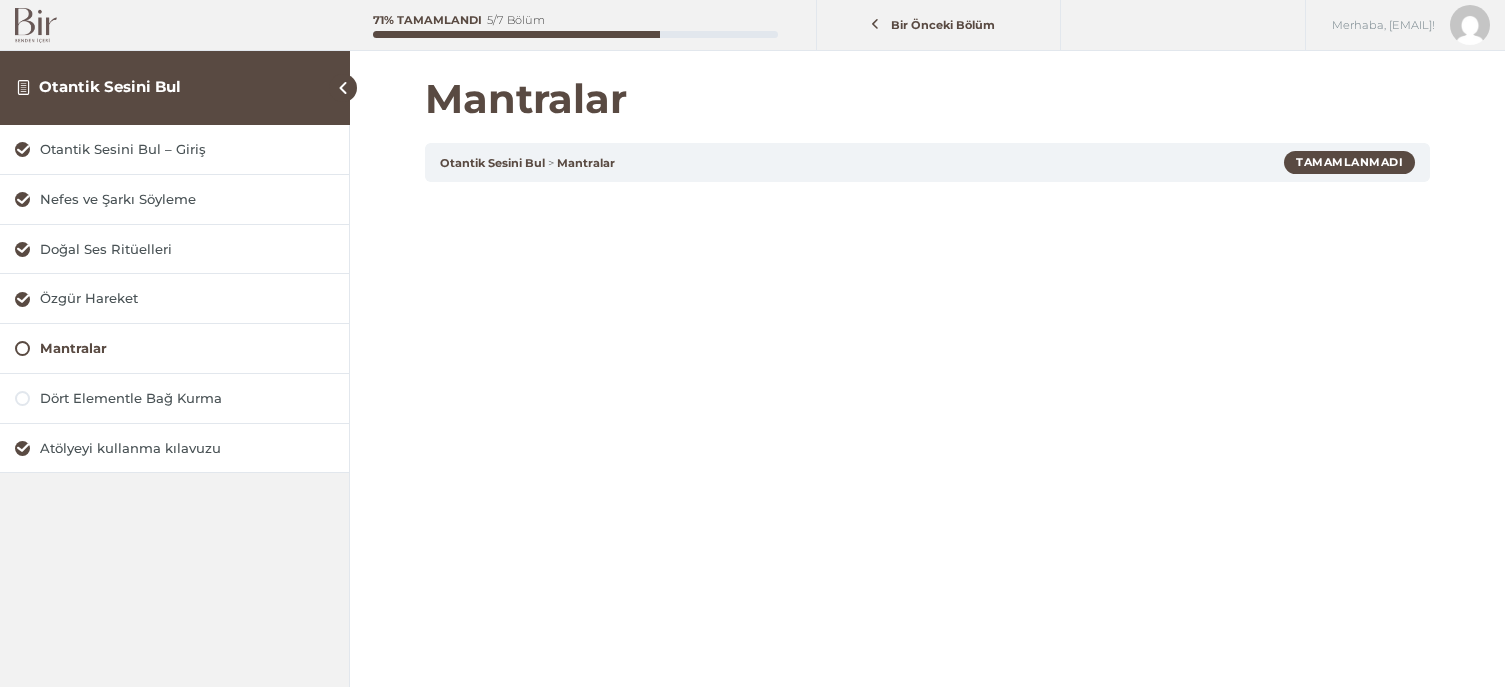 scroll, scrollTop: 0, scrollLeft: 0, axis: both 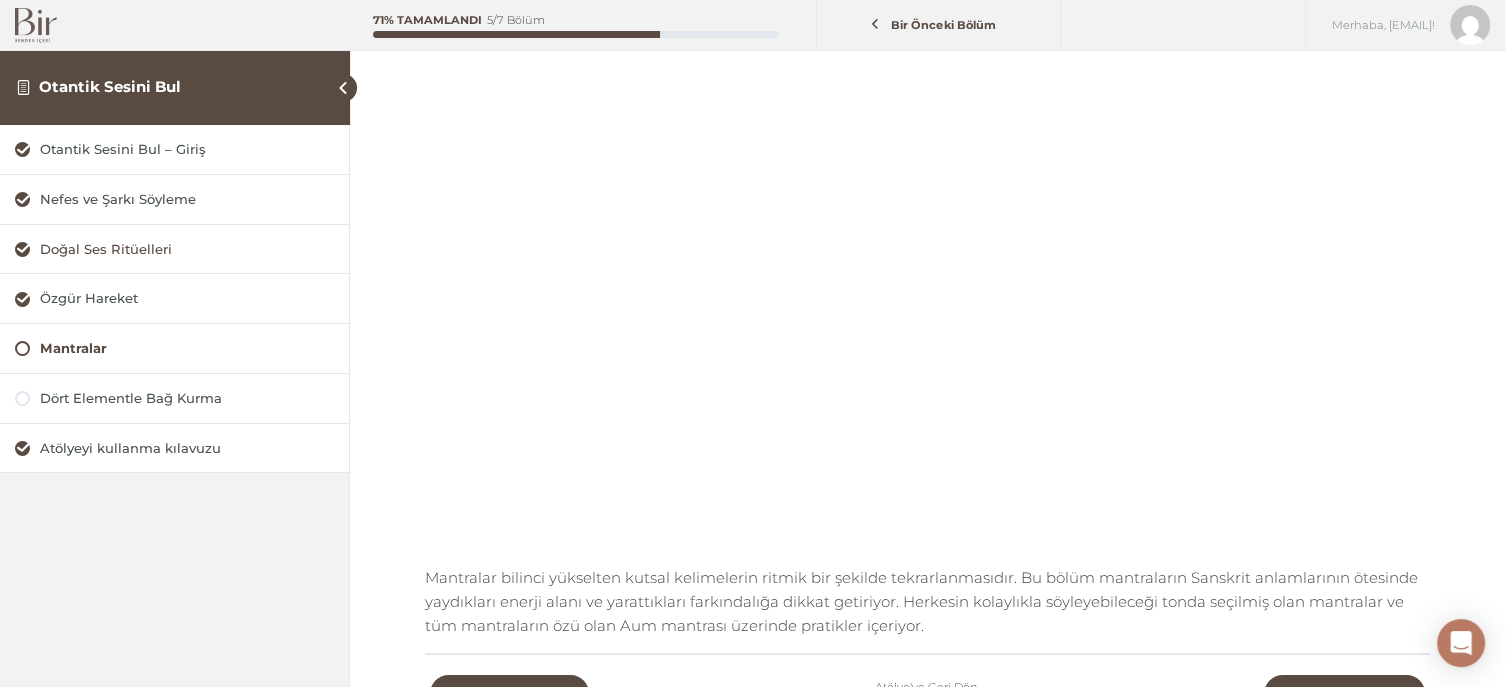 click on "Doğal Ses Ritüelleri" at bounding box center (187, 249) 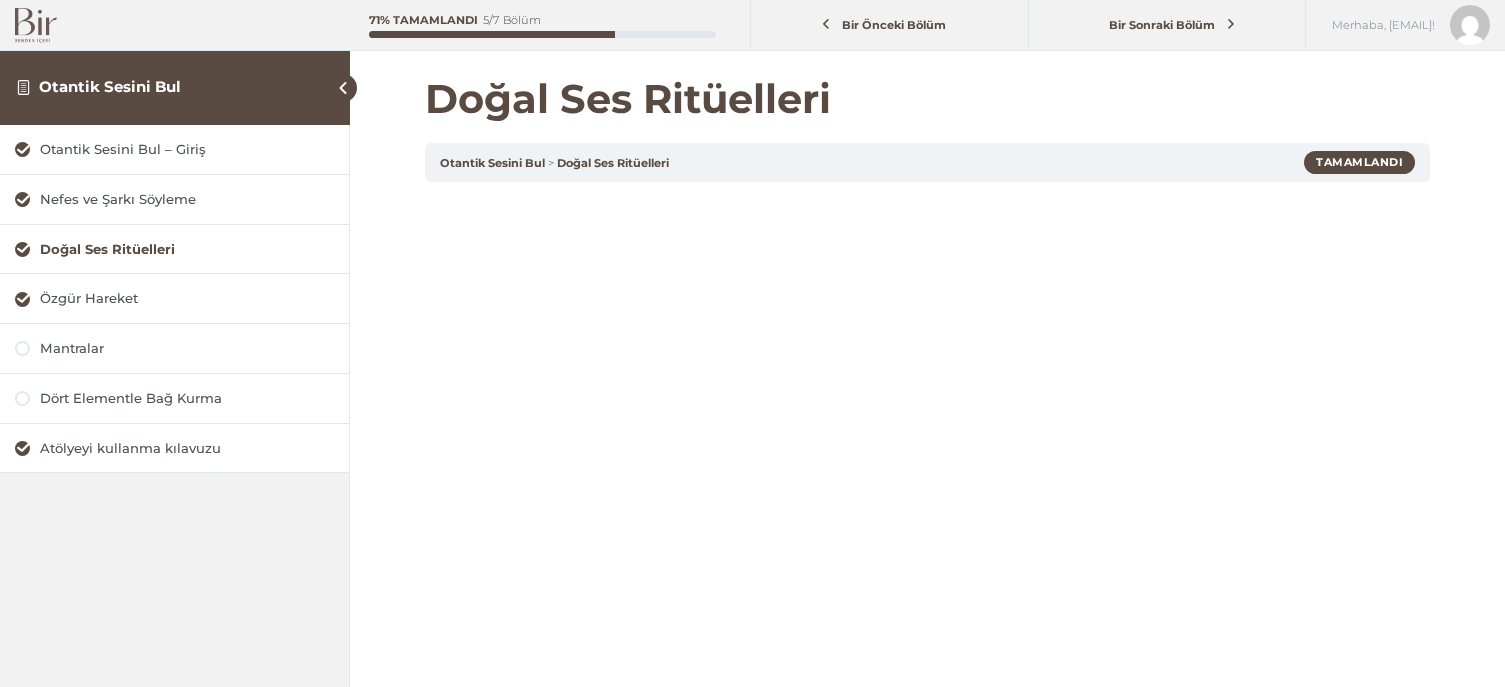 scroll, scrollTop: 0, scrollLeft: 0, axis: both 